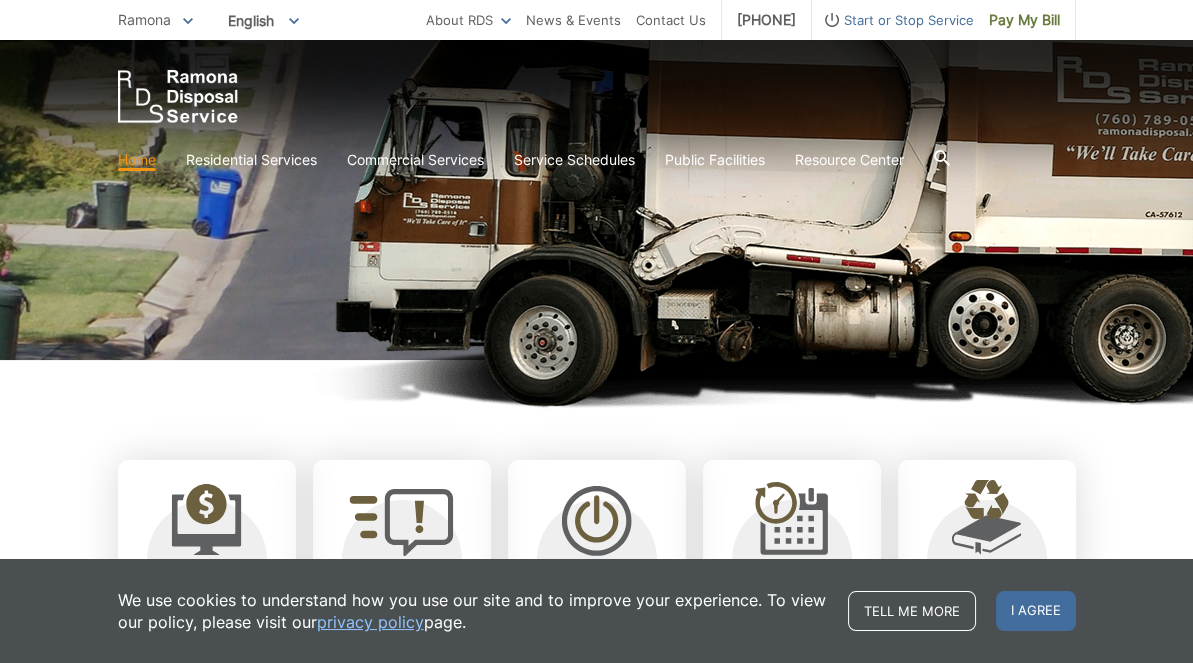 scroll, scrollTop: 300, scrollLeft: 0, axis: vertical 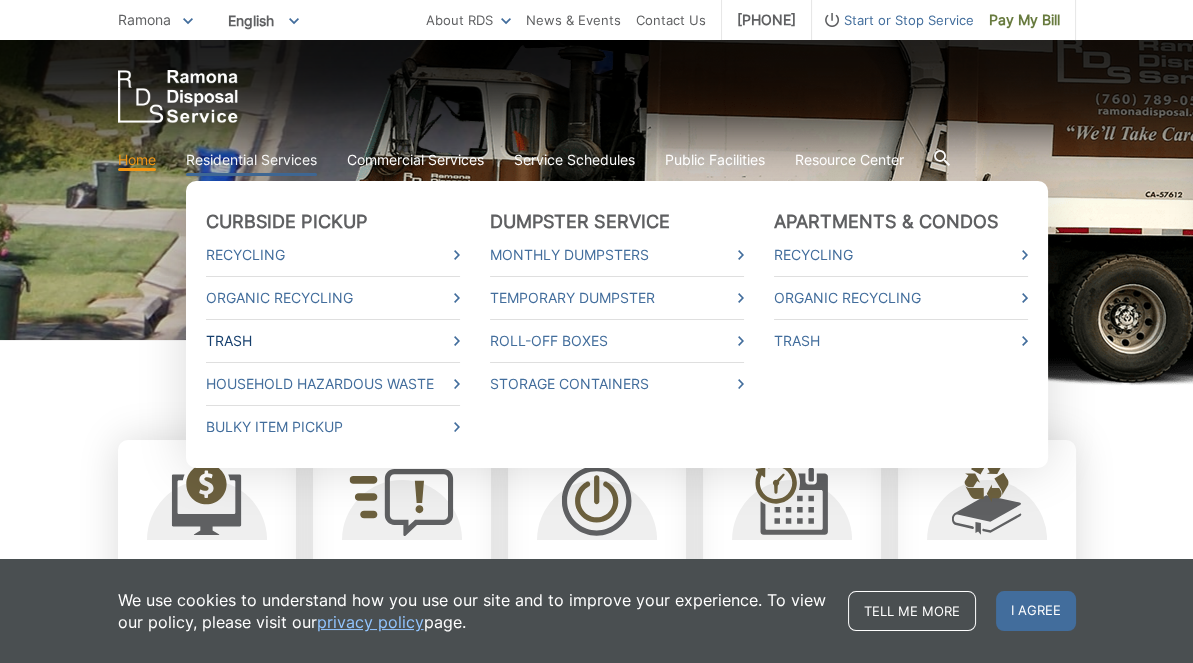 click 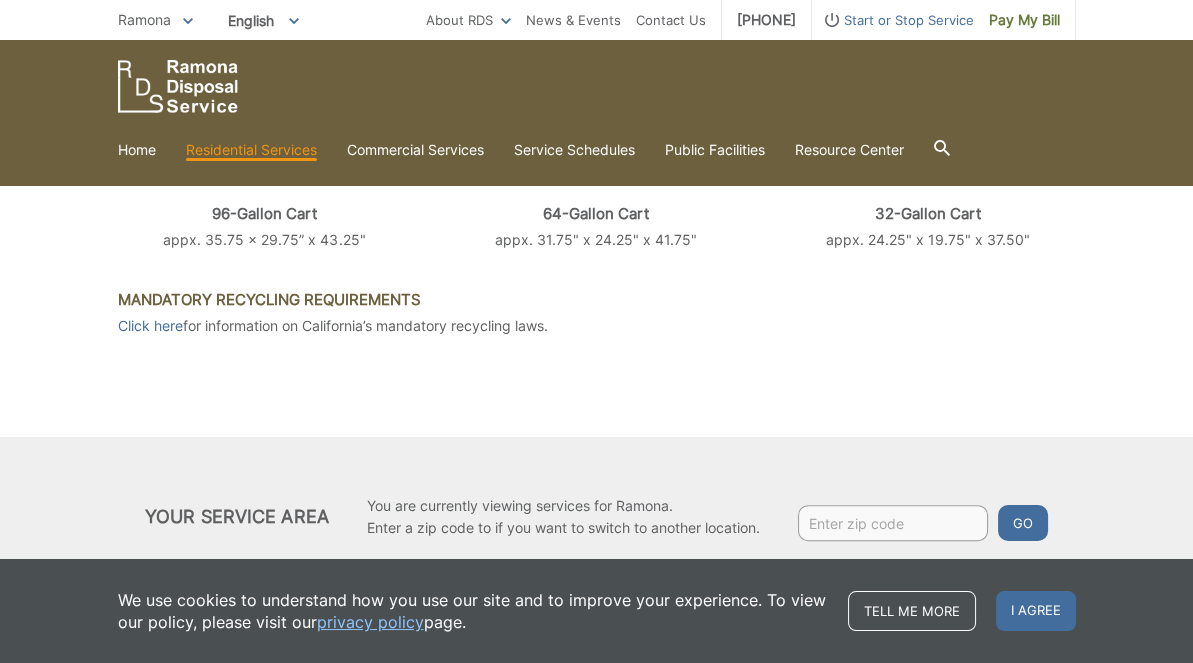scroll, scrollTop: 996, scrollLeft: 0, axis: vertical 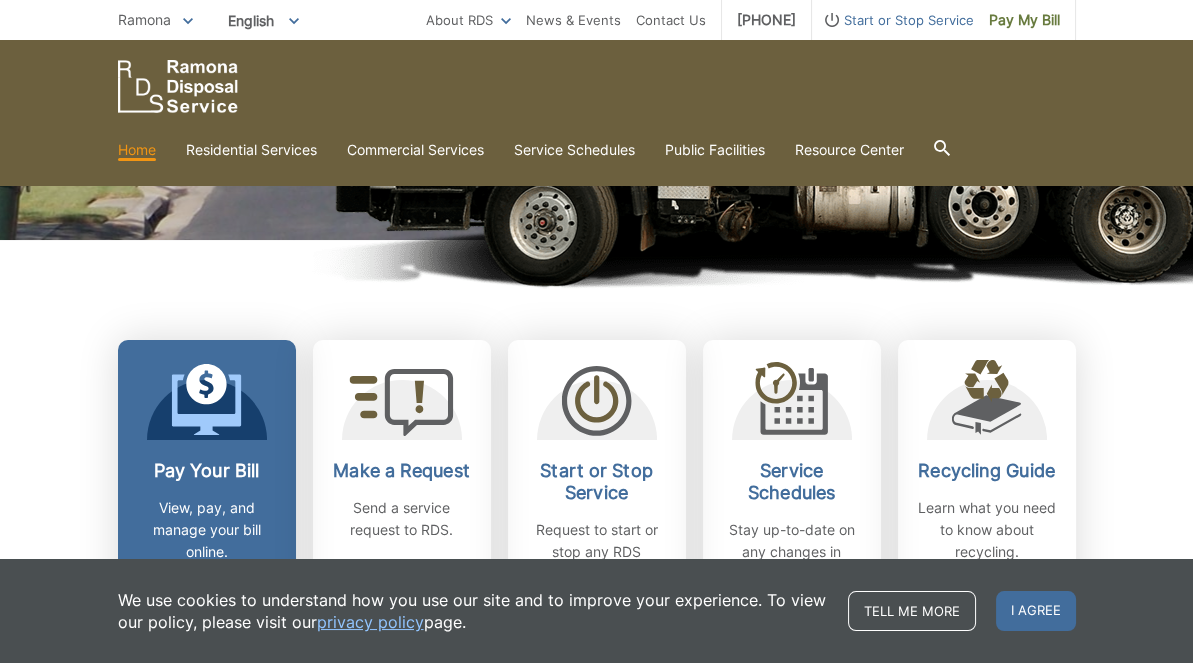 click 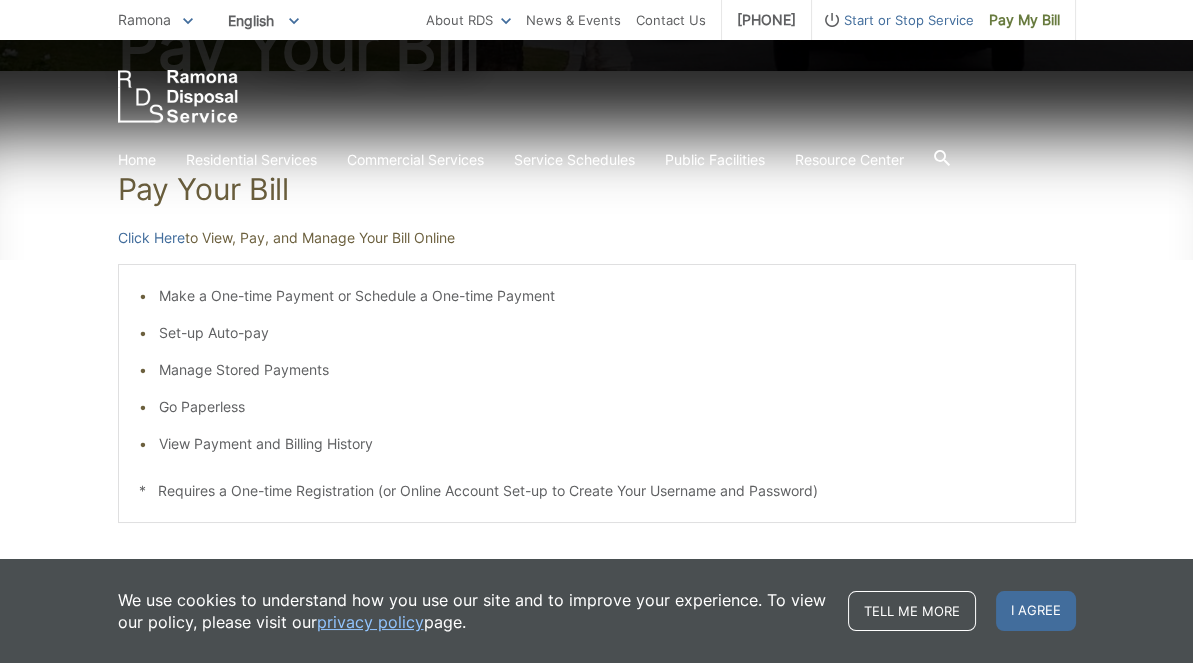 scroll, scrollTop: 300, scrollLeft: 0, axis: vertical 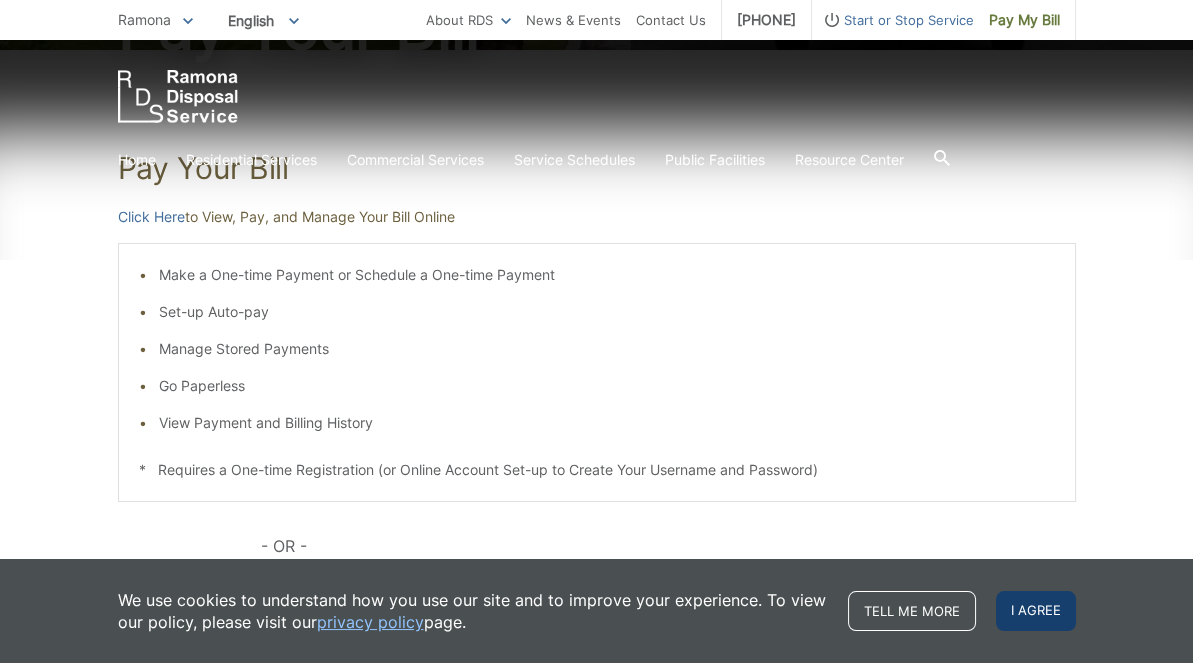 click on "I agree" at bounding box center (1036, 611) 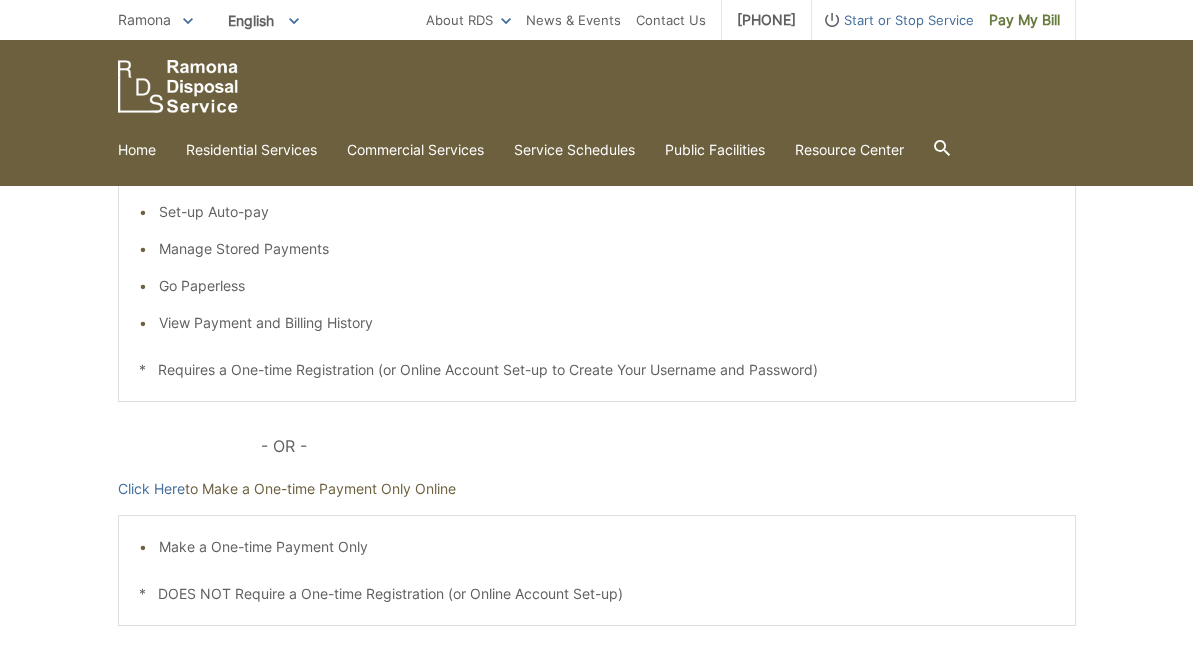scroll, scrollTop: 500, scrollLeft: 0, axis: vertical 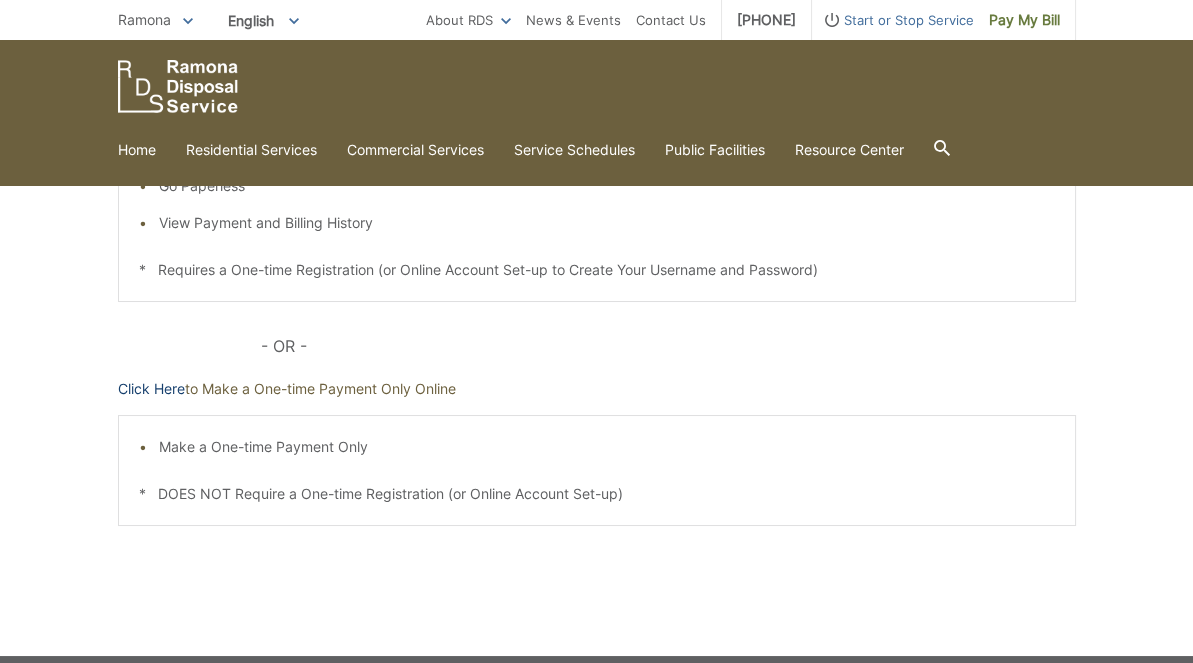 click on "Click Here" at bounding box center (151, 389) 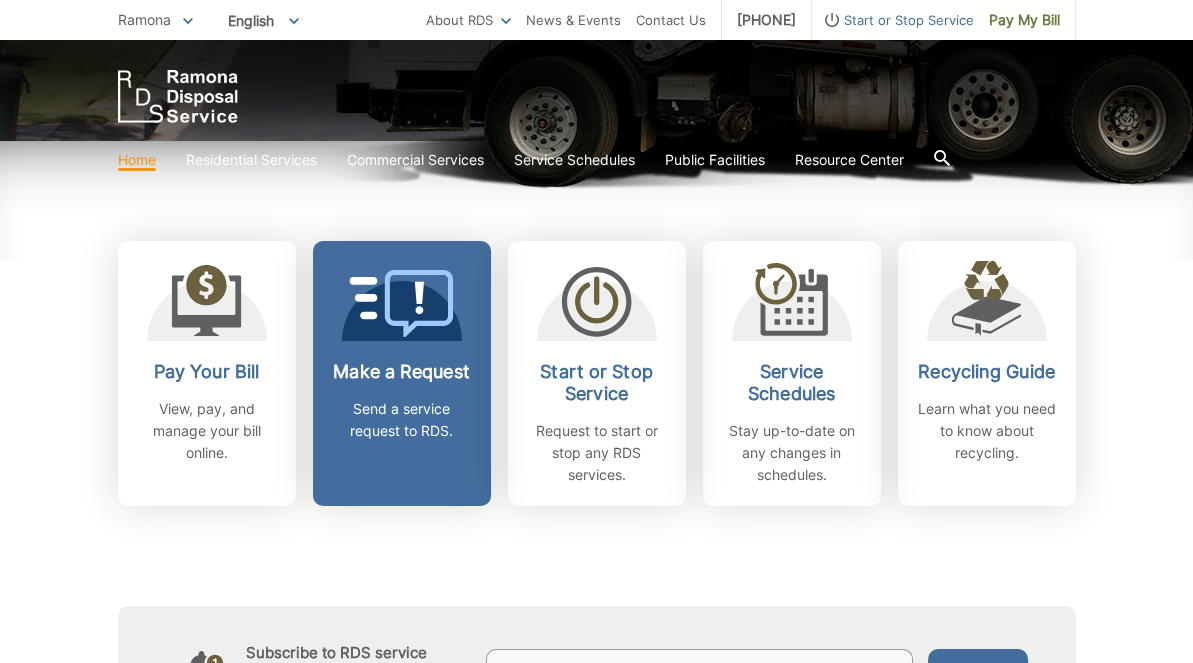 scroll, scrollTop: 500, scrollLeft: 0, axis: vertical 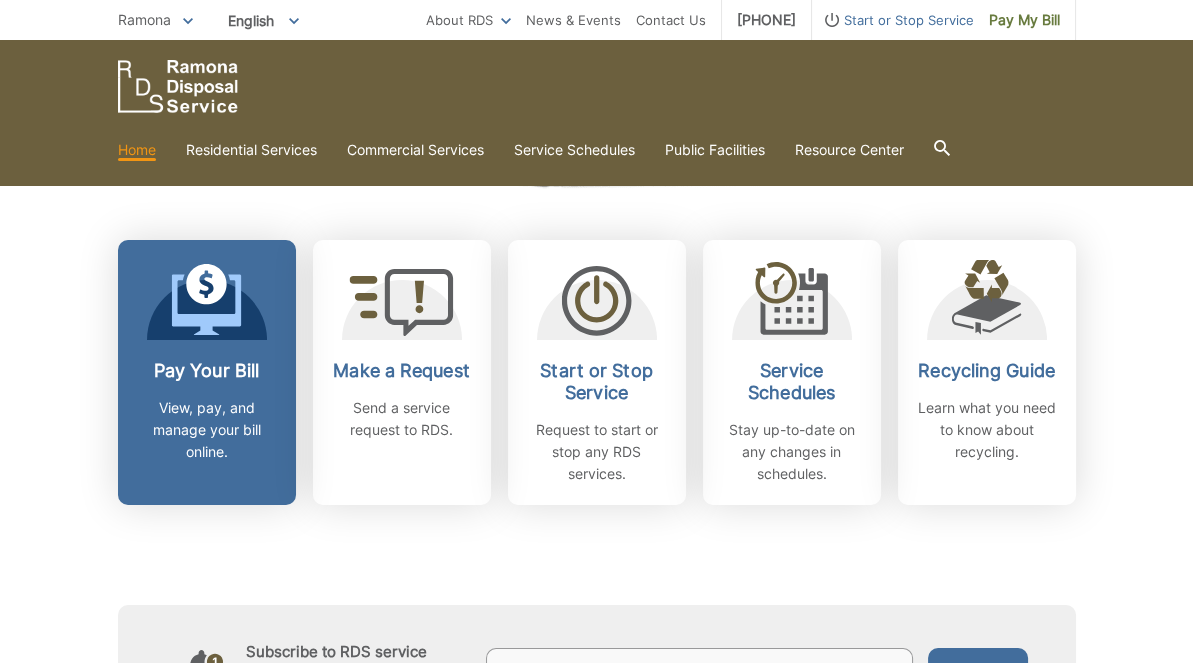 click 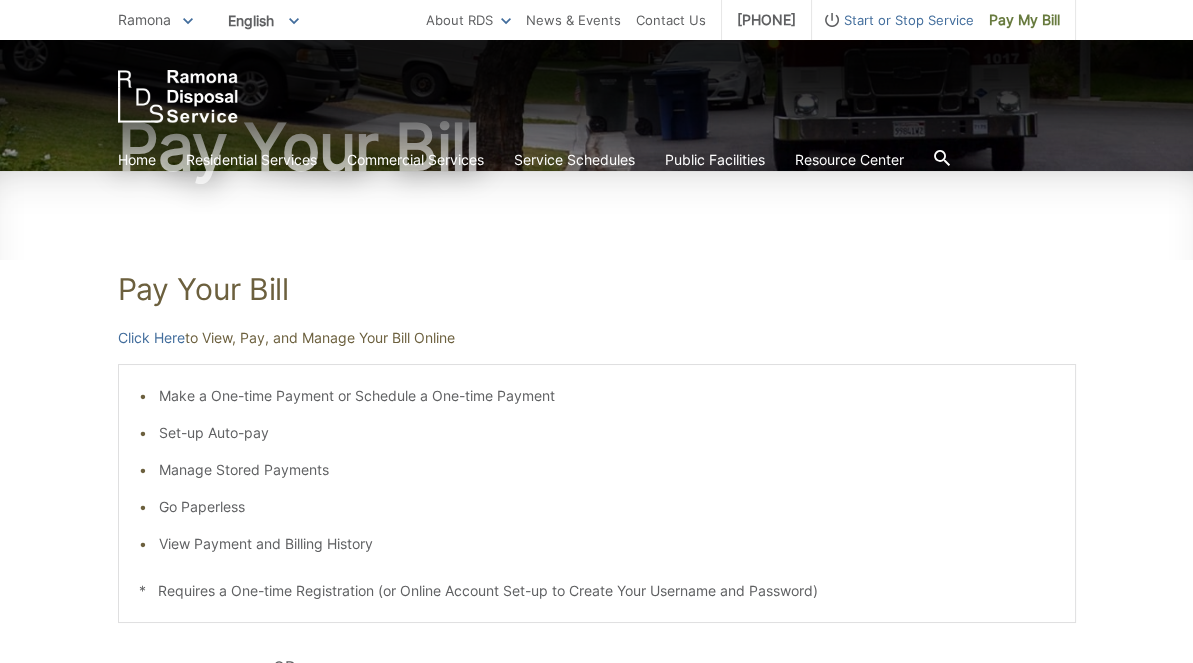 scroll, scrollTop: 200, scrollLeft: 0, axis: vertical 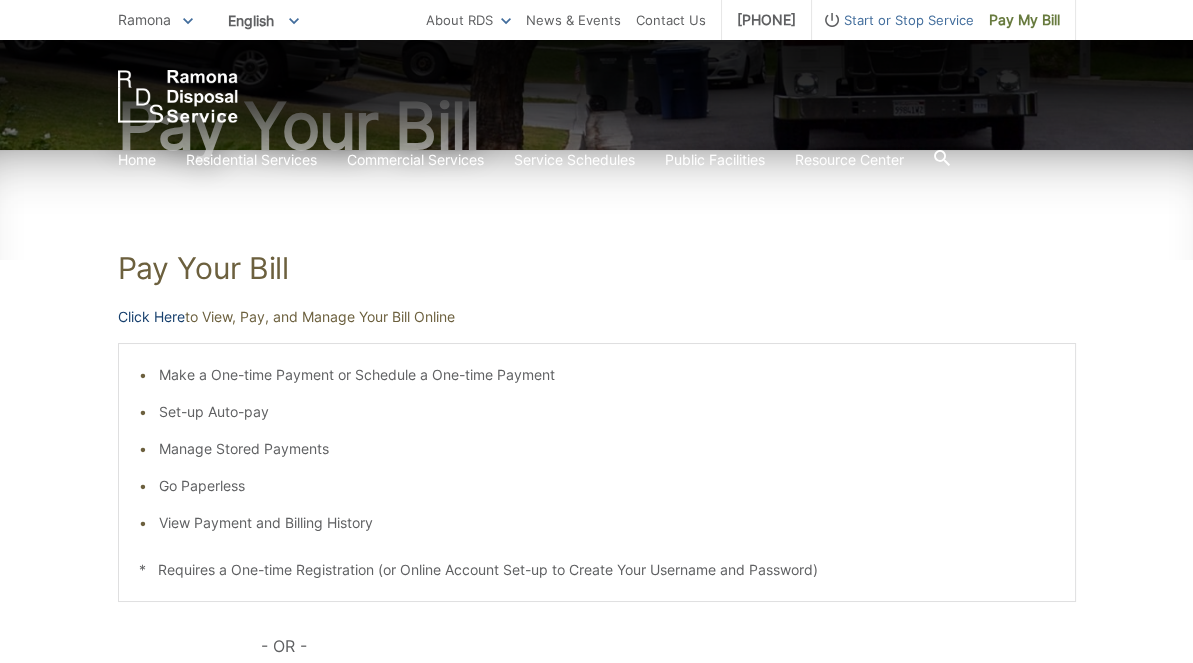 click on "Click Here" at bounding box center [151, 317] 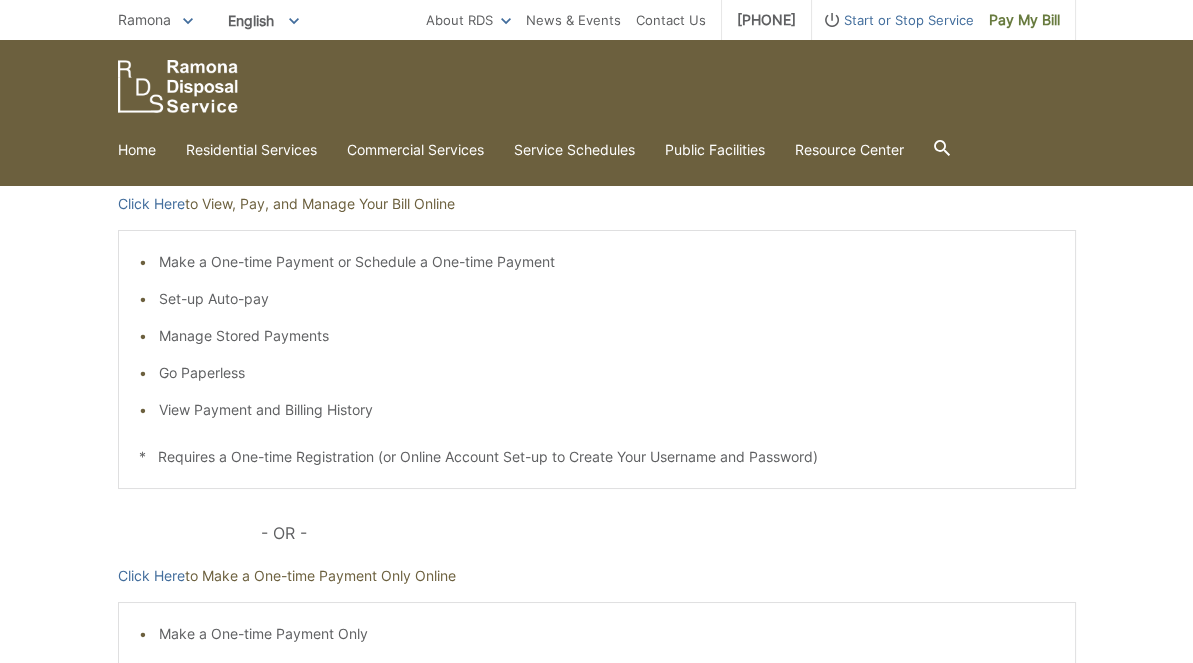 scroll, scrollTop: 194, scrollLeft: 0, axis: vertical 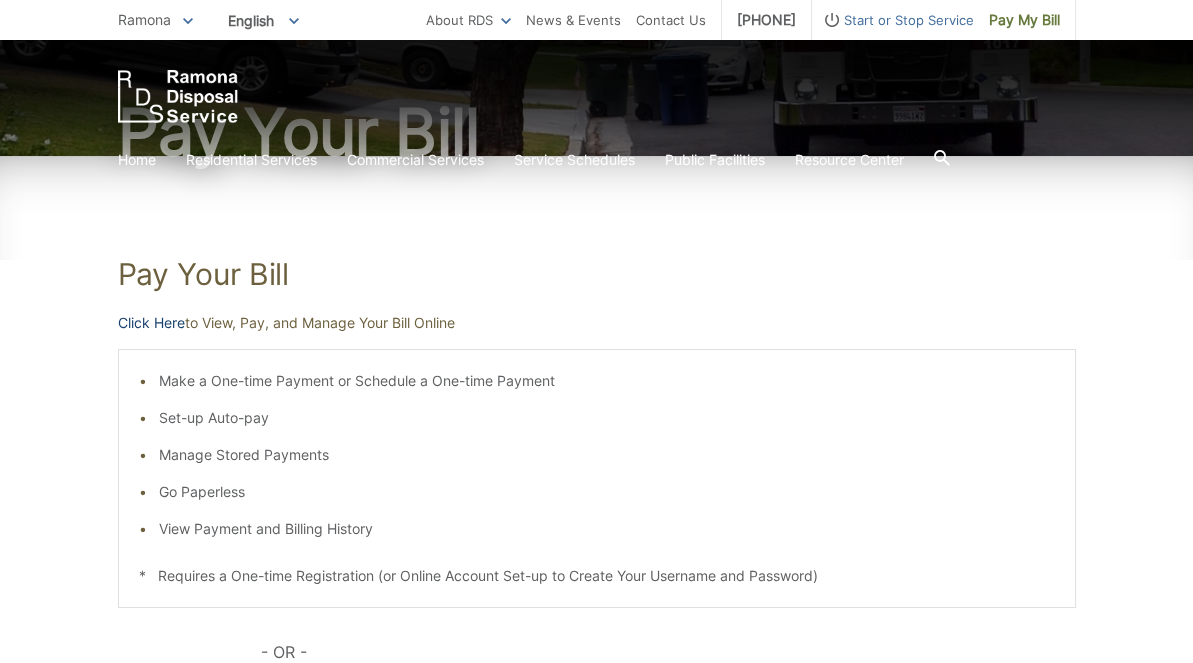 click on "Click Here" at bounding box center (151, 323) 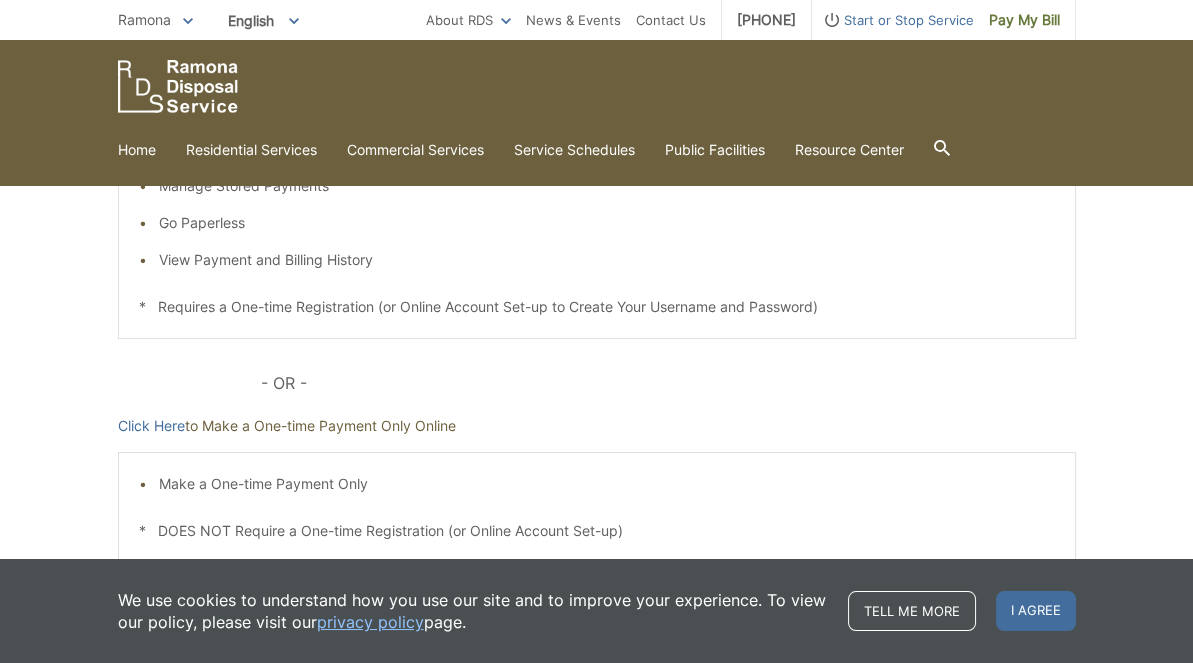 scroll, scrollTop: 294, scrollLeft: 0, axis: vertical 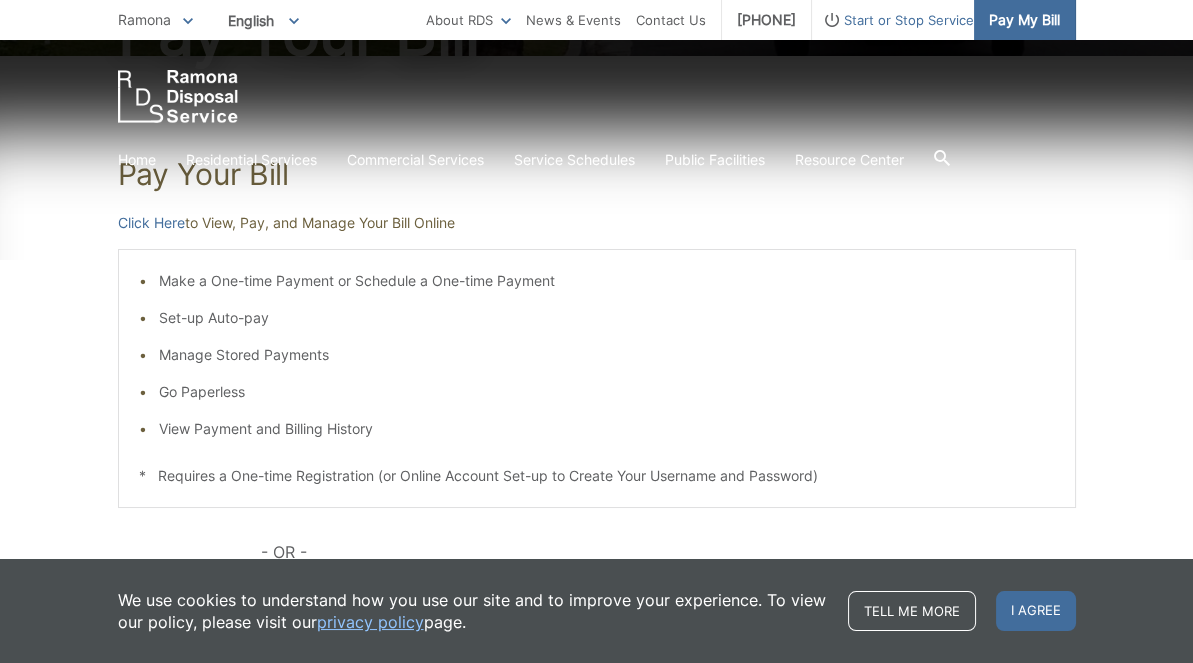 click on "Pay My Bill" at bounding box center (1024, 20) 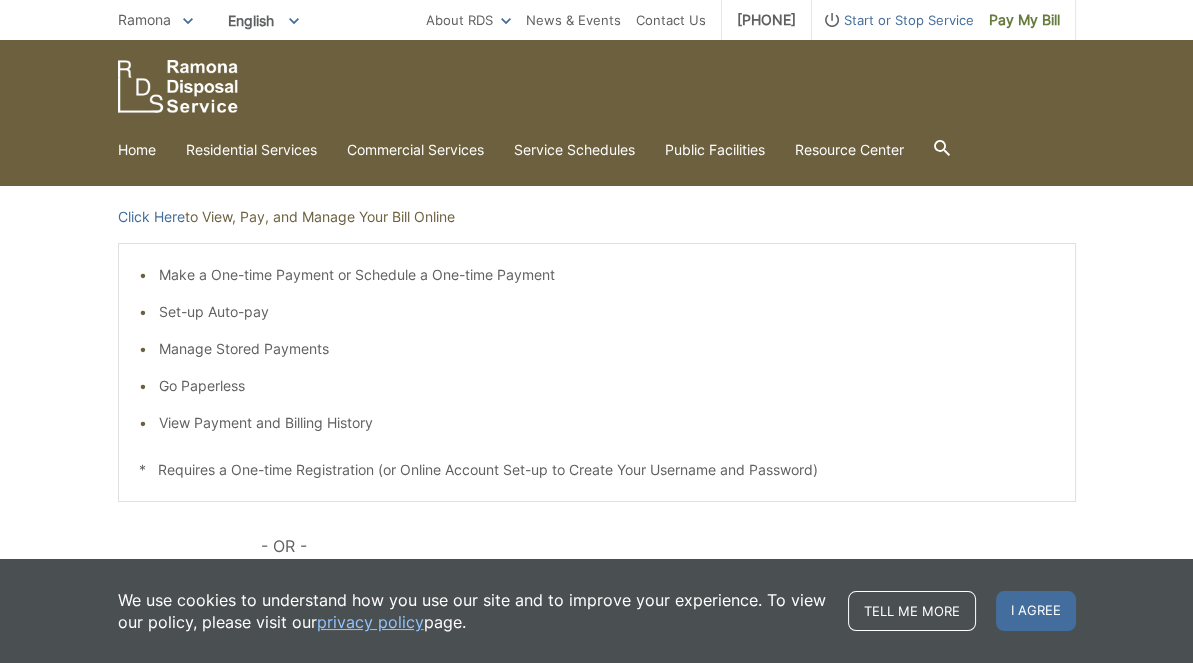 scroll, scrollTop: 294, scrollLeft: 0, axis: vertical 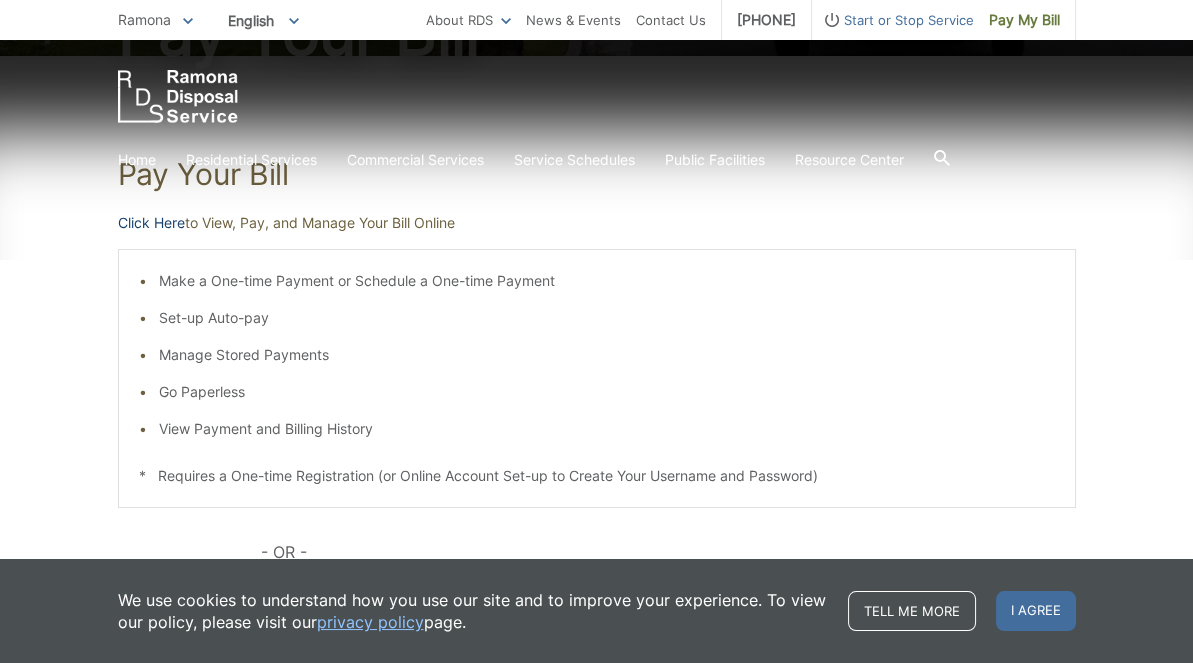 click on "Click Here" at bounding box center [151, 223] 